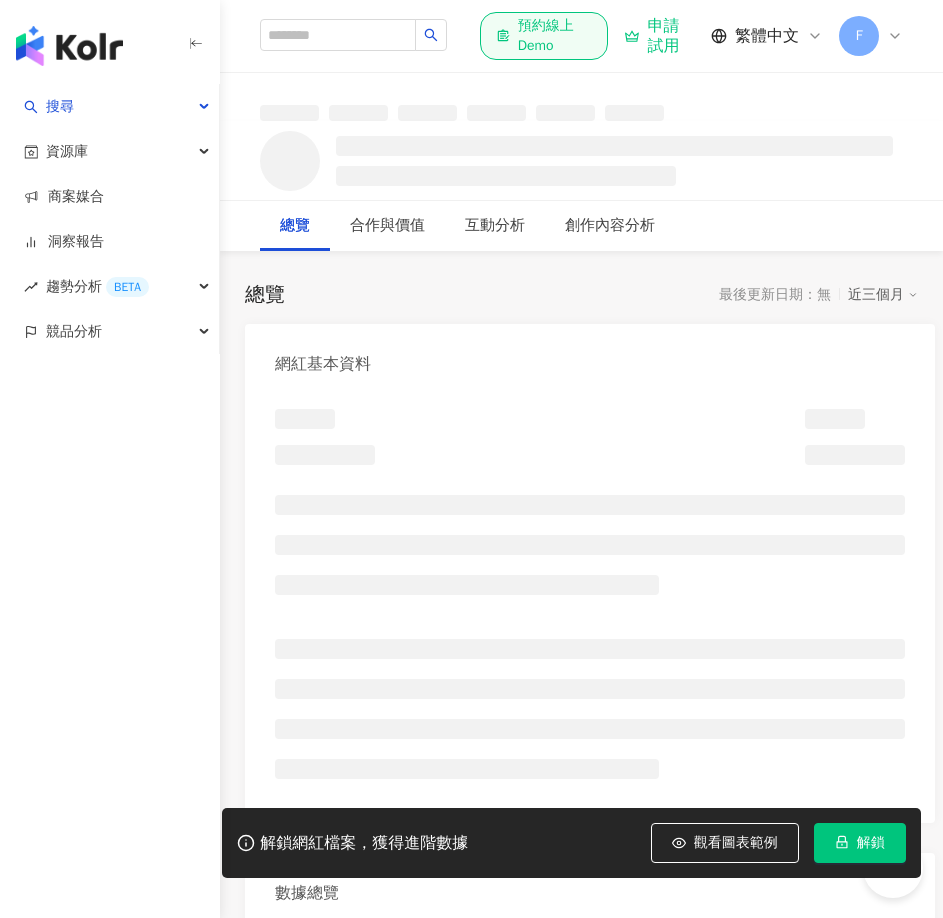 scroll, scrollTop: 0, scrollLeft: 0, axis: both 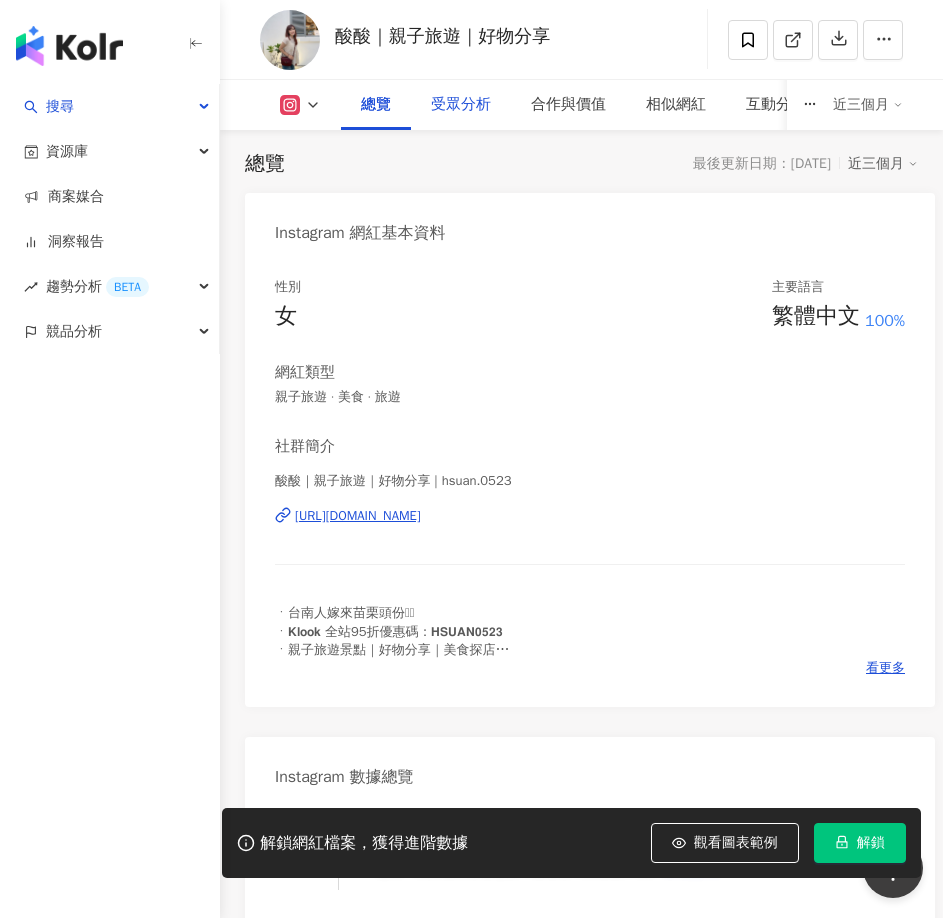 click on "受眾分析" at bounding box center (461, 105) 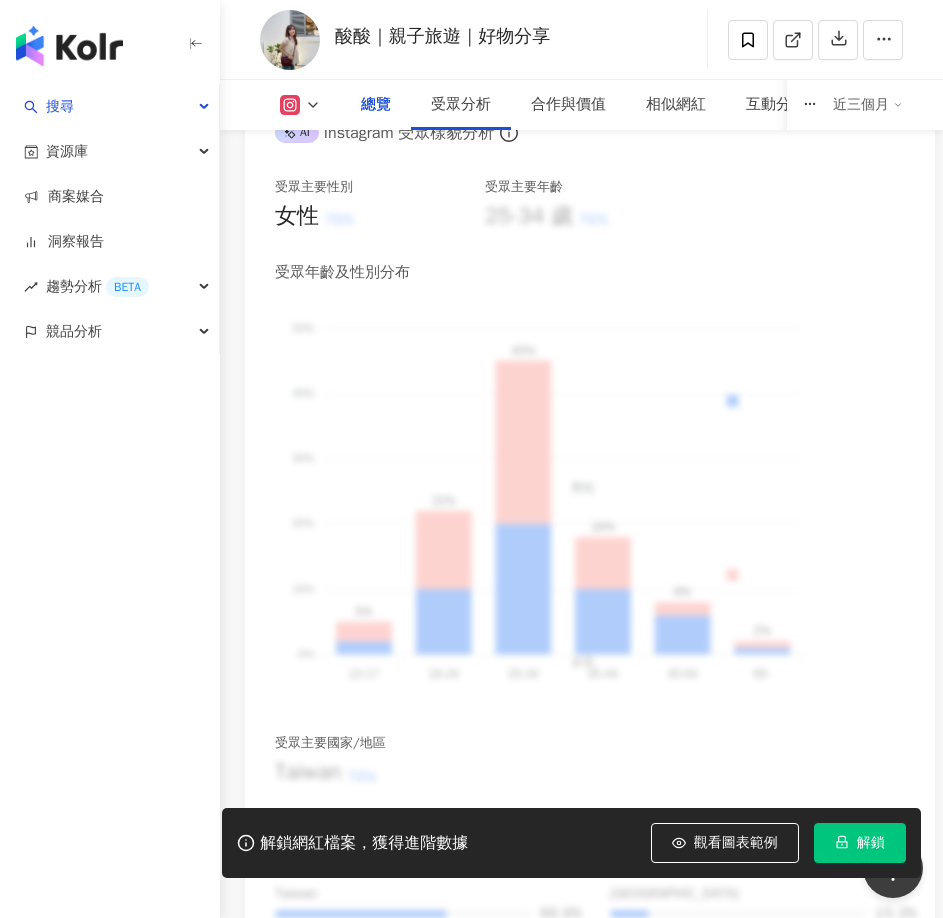 scroll, scrollTop: 2305, scrollLeft: 0, axis: vertical 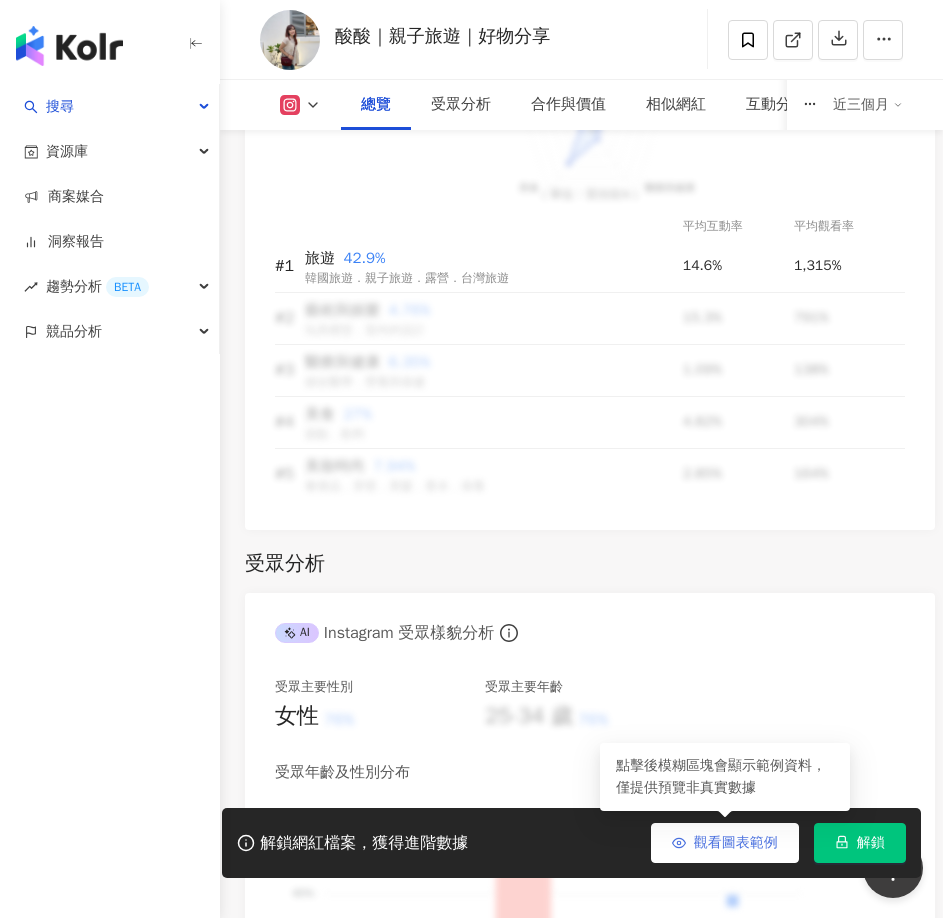 click on "觀看圖表範例" at bounding box center [736, 843] 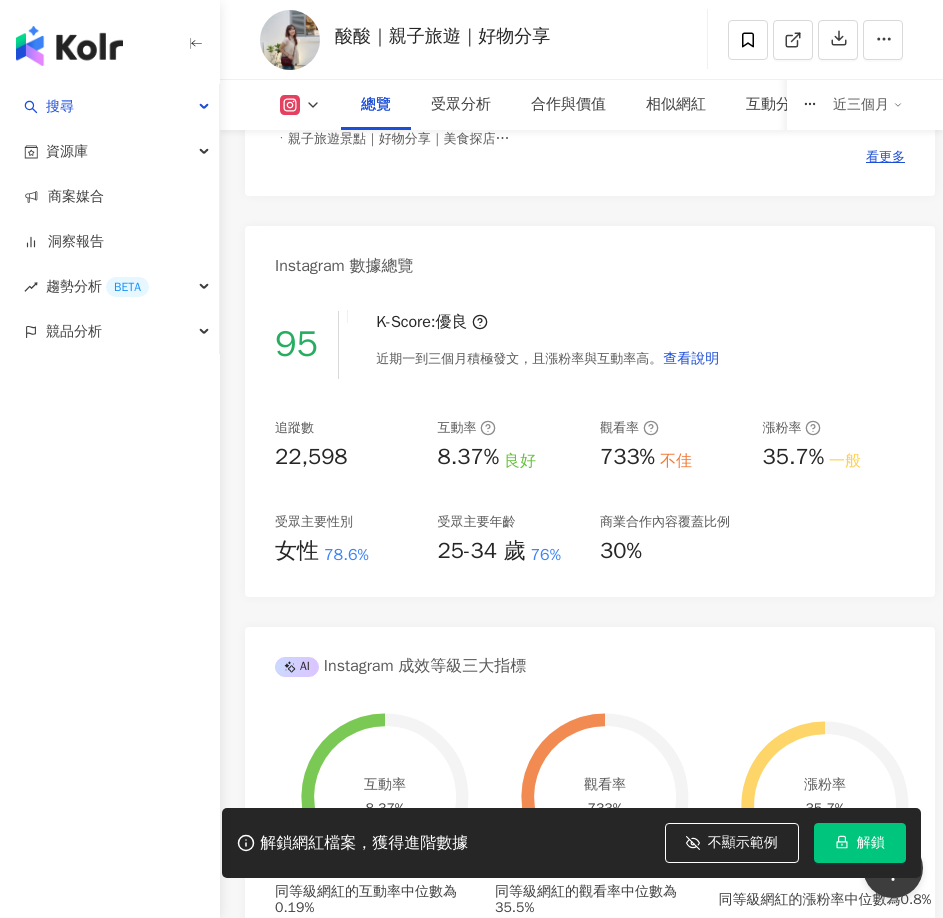 scroll, scrollTop: 638, scrollLeft: 0, axis: vertical 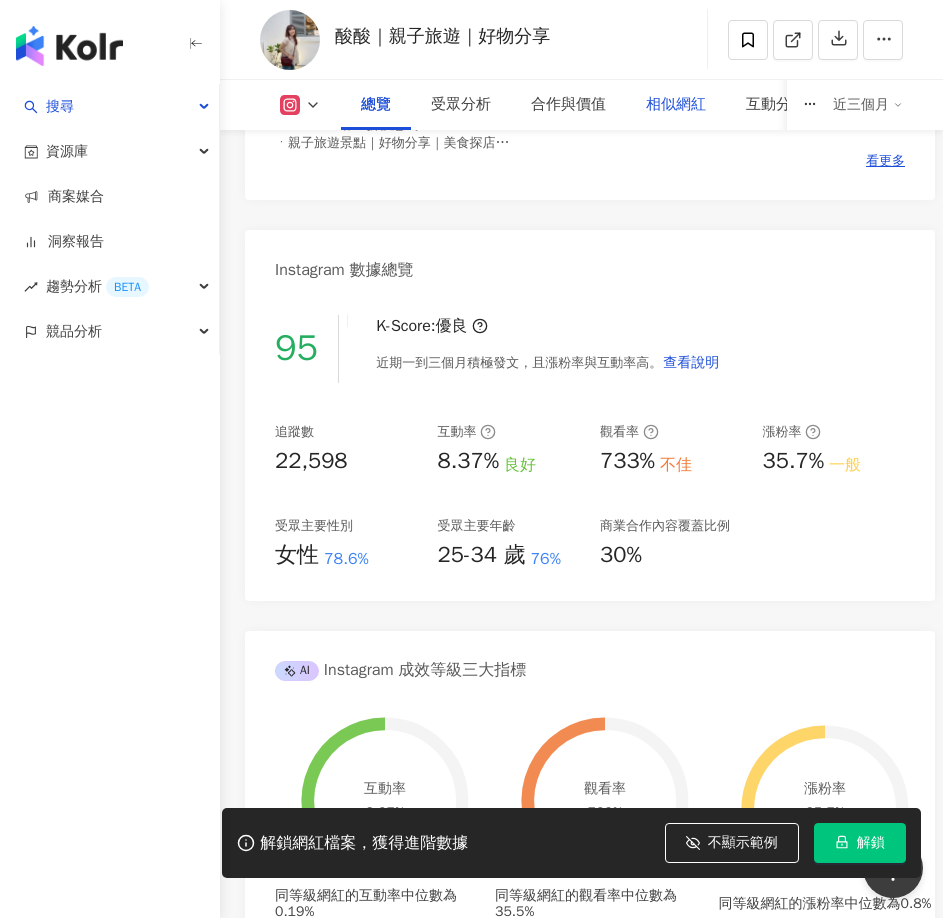 drag, startPoint x: 688, startPoint y: 105, endPoint x: 717, endPoint y: 106, distance: 29.017237 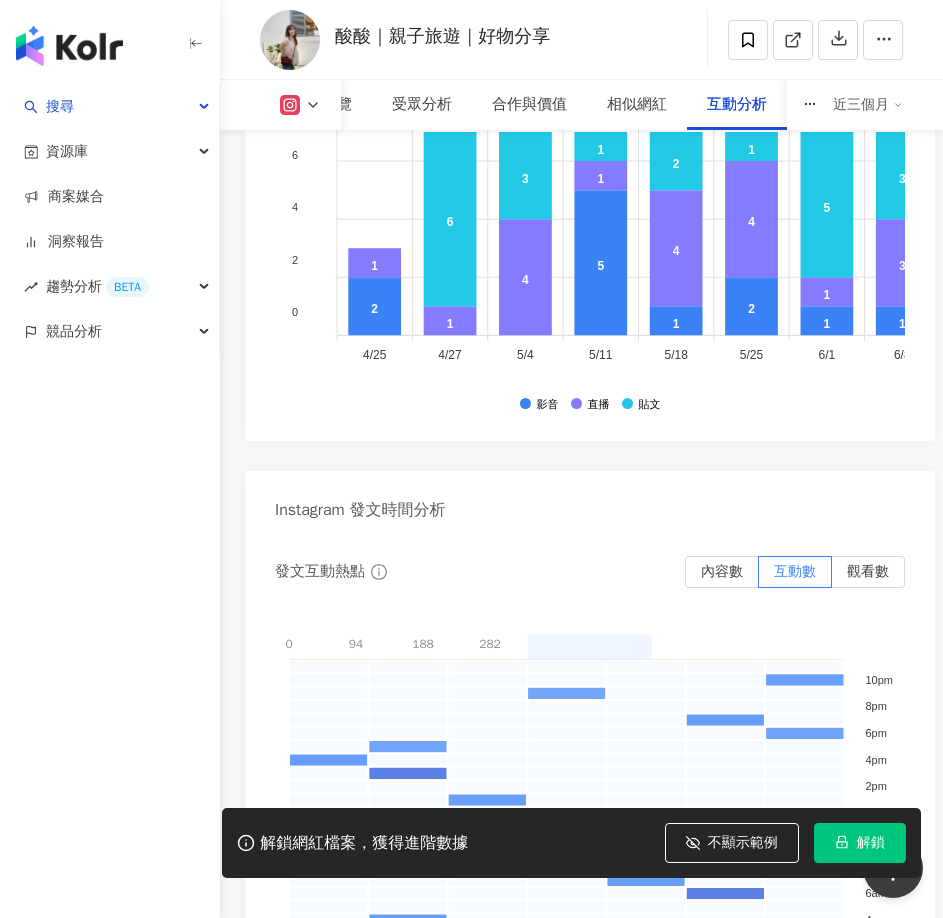 scroll, scrollTop: 7933, scrollLeft: 0, axis: vertical 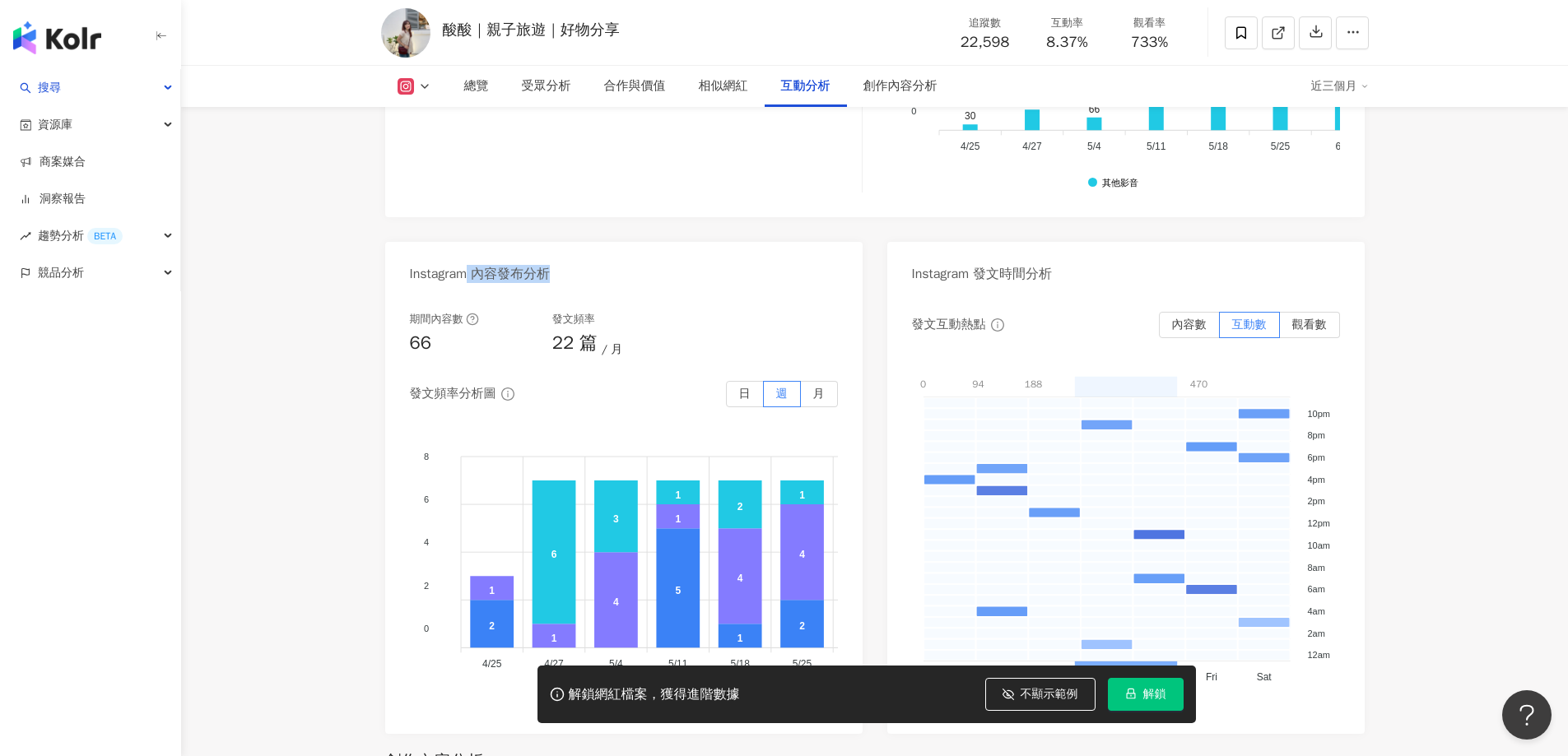 drag, startPoint x: 555, startPoint y: 217, endPoint x: 475, endPoint y: 223, distance: 80.22468 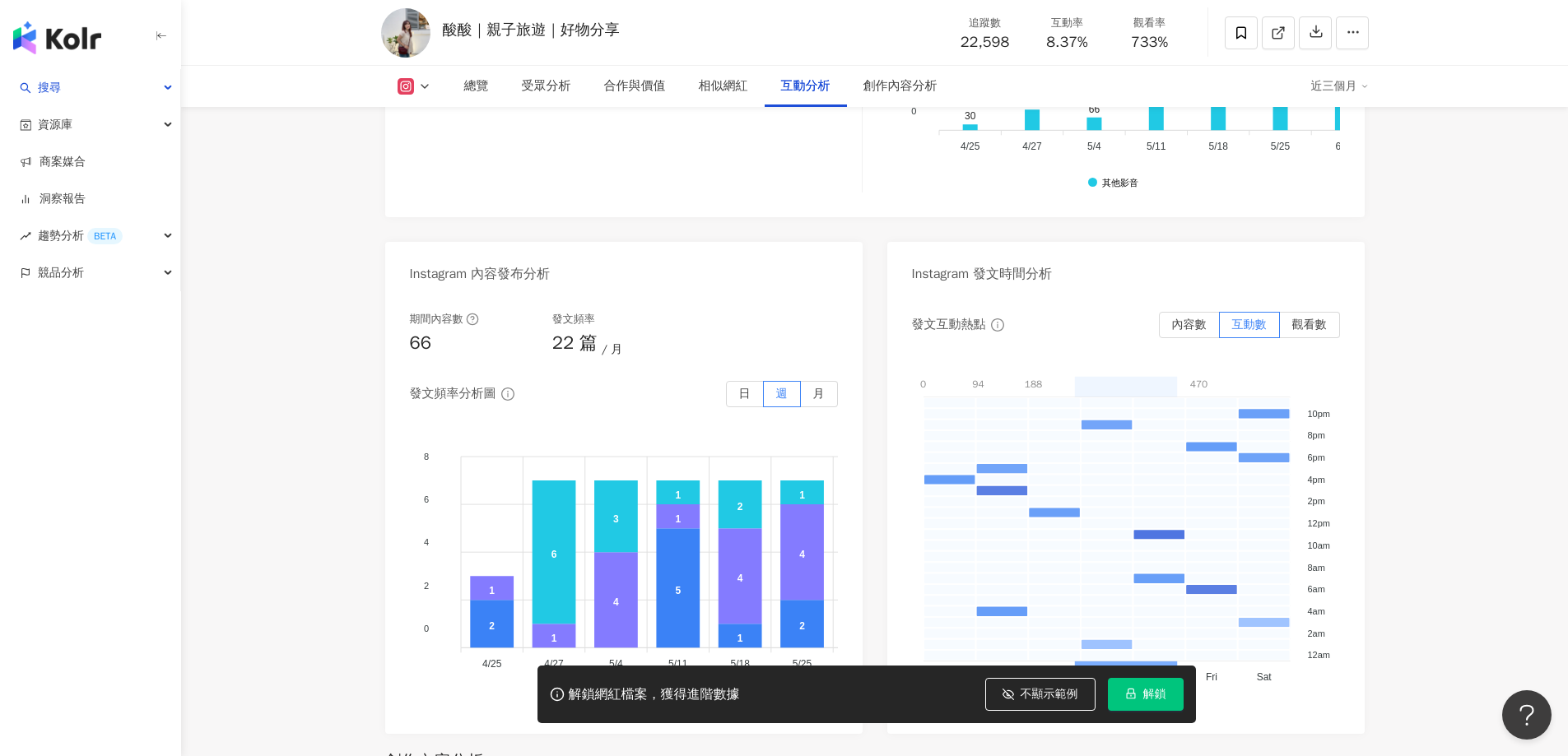 click on "期間內容數   66 發文頻率   22 篇 月  發文頻率分析圖 日 週 月 8 8 6 6 4 4 2 2 0 0 2 5 1 2 1 1 1 2 2 2 1 1 1 1 4 1 4 4 1 3 3 2 1 1 1 1 6 3 1 2 1 5 3 3 3 4 4 5 4 4/25 4/25 2 5 1 2 1 1 1 2 2 2 1 1 1 1 4 1 4 4 1 3 3 2 1 1 1 1 6 3 1 2 1 5 3 3 3 4 4 5 4 4/25 4/25 4/27 4/27 5/4 5/4 5/11 5/11 5/18 5/18 5/25 5/25 6/1 6/1 6/8 6/8 6/15 6/15 6/22 6/22 6/29 6/29 7/6 7/6 7/13 7/13 7/20 7/20   影音     直播     貼文" at bounding box center [624, 515] 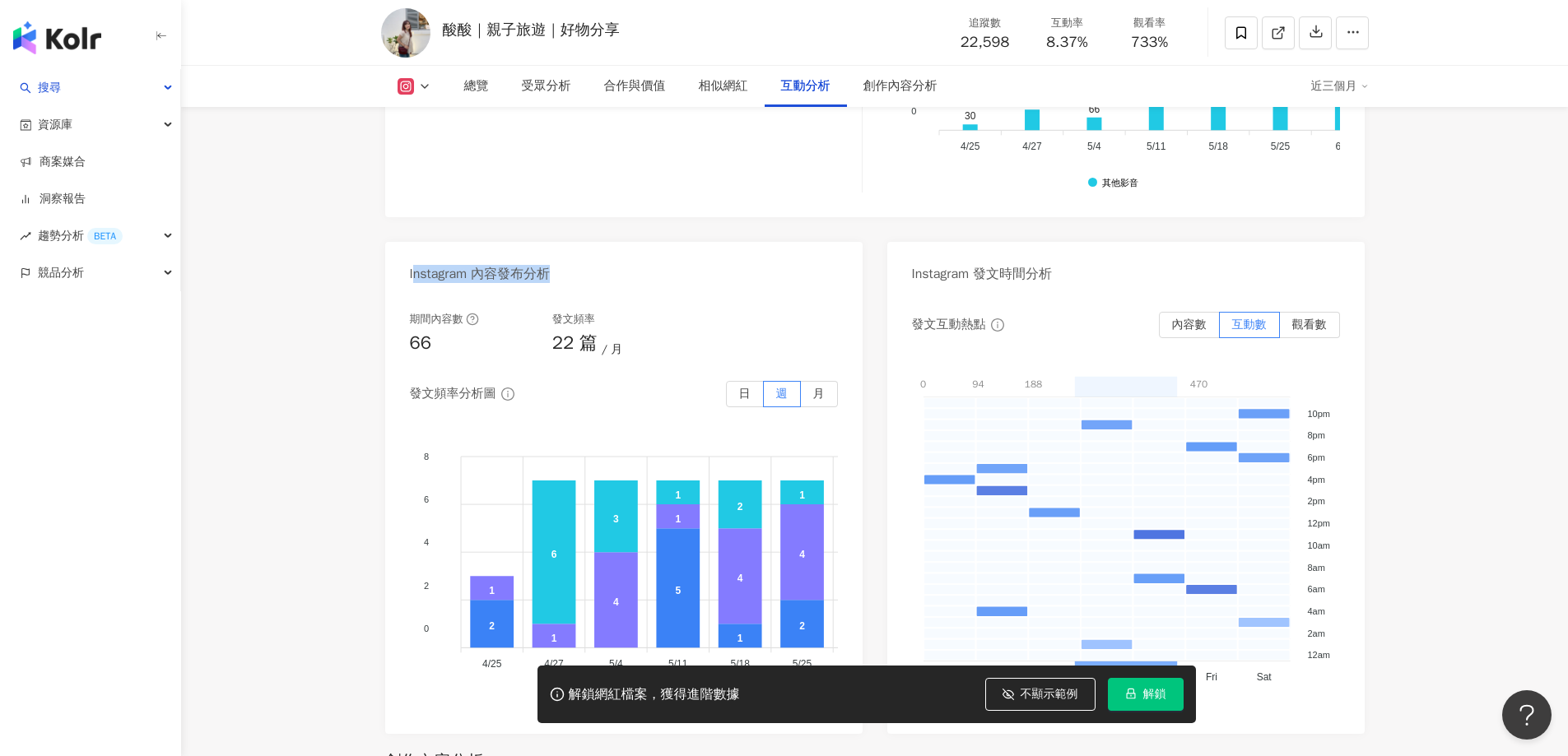 drag, startPoint x: 414, startPoint y: 223, endPoint x: 570, endPoint y: 228, distance: 156.08011 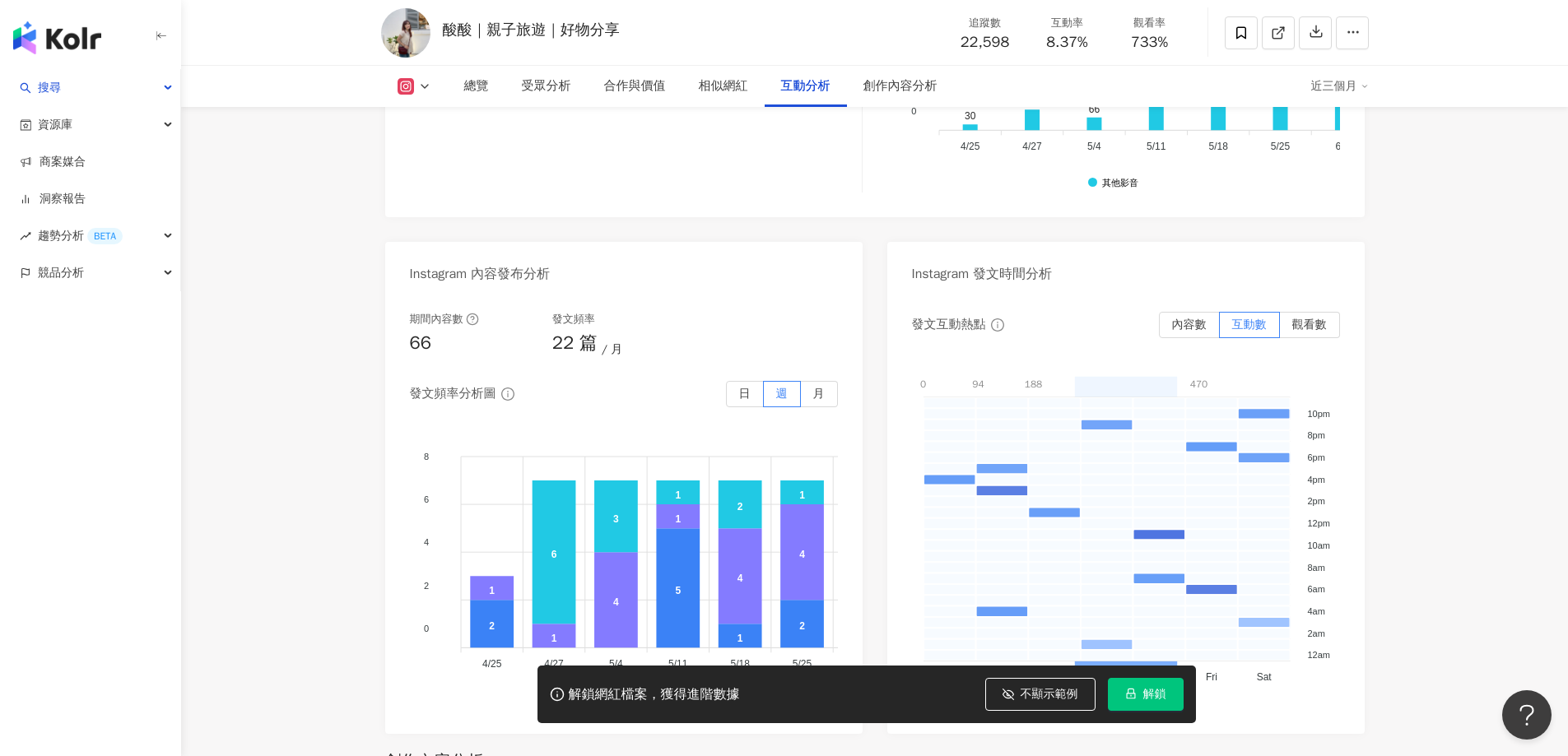 click on "Instagram 內容發布分析" at bounding box center (480, 274) 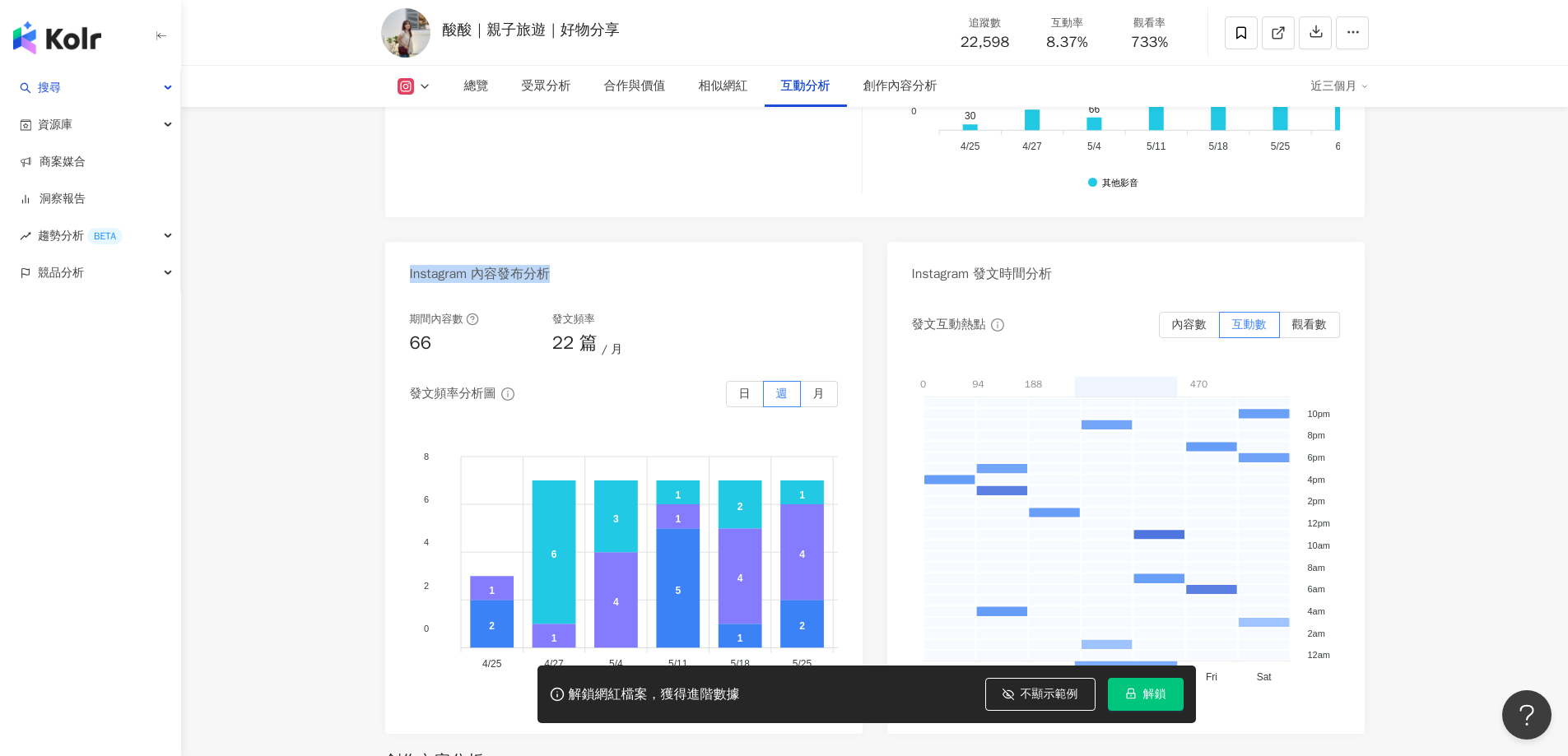 drag, startPoint x: 404, startPoint y: 221, endPoint x: 575, endPoint y: 229, distance: 171.18703 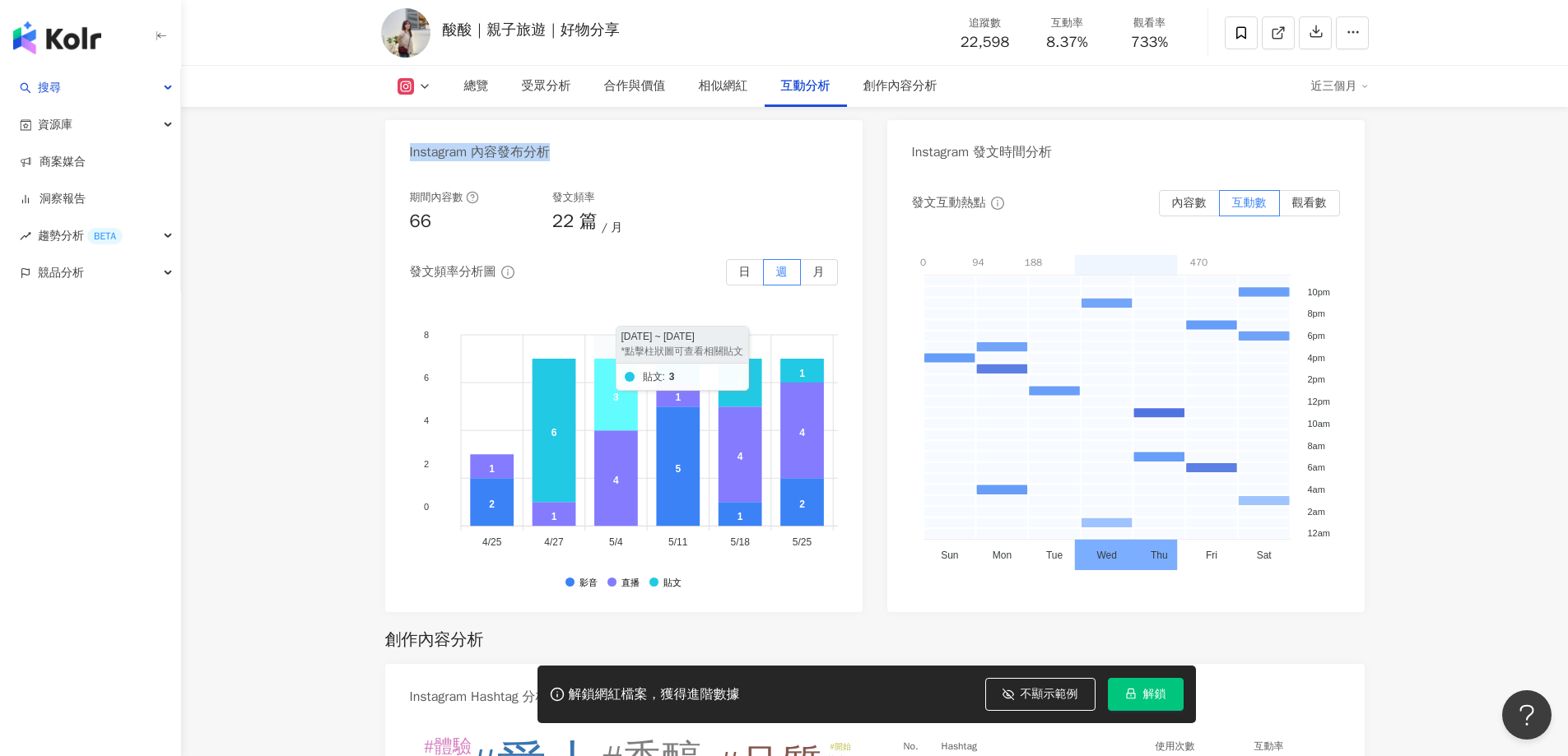 scroll, scrollTop: 4069, scrollLeft: 0, axis: vertical 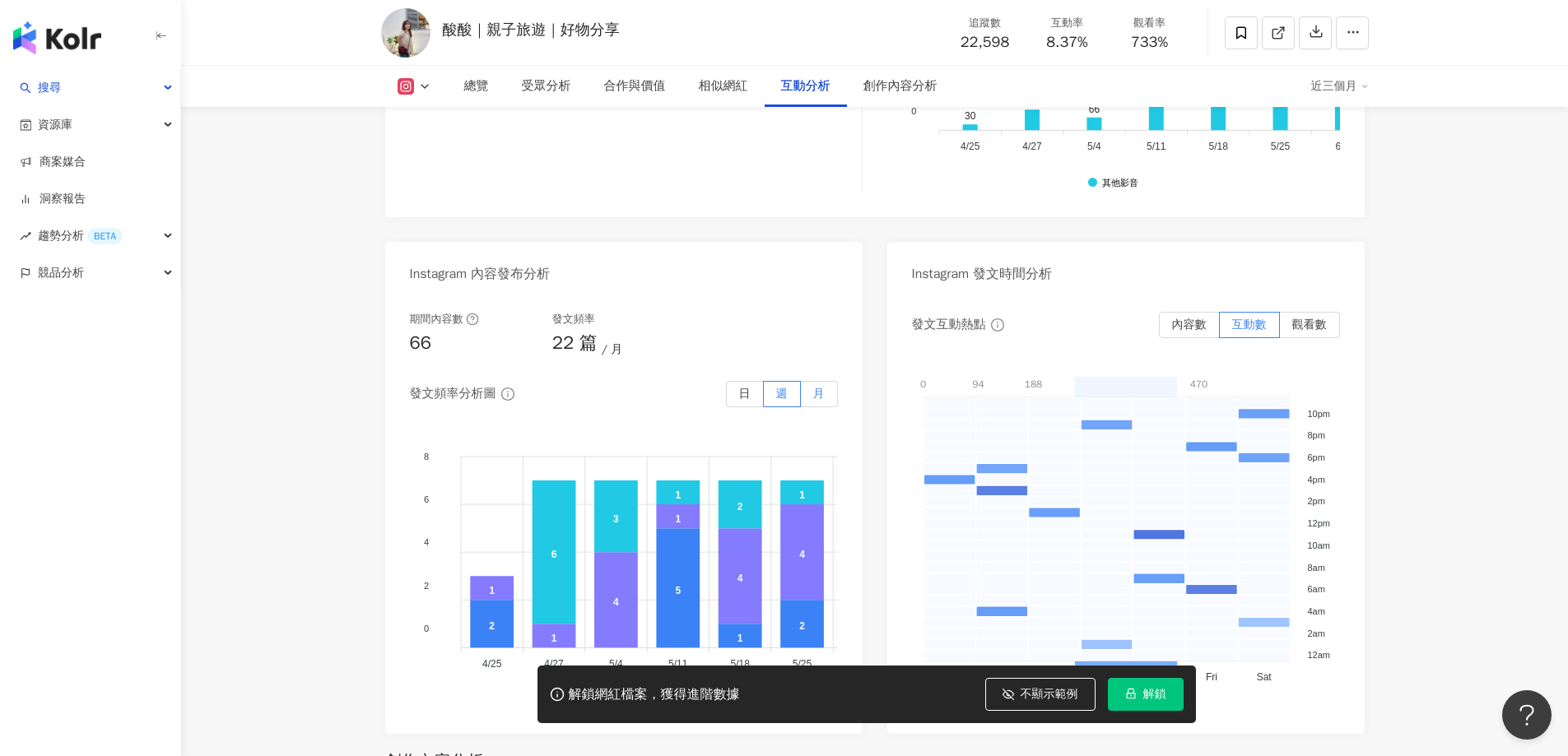 click on "月" at bounding box center [819, 393] 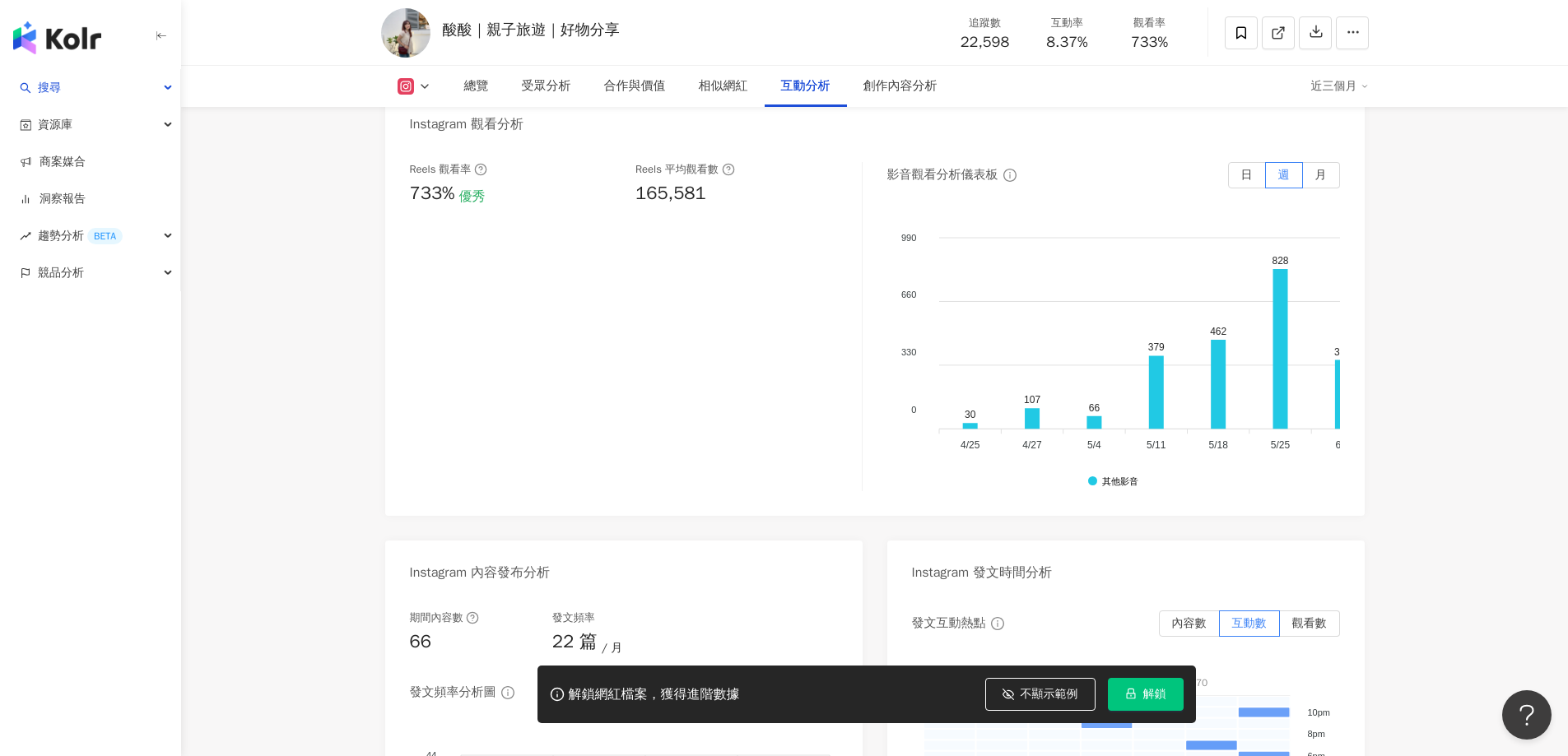 scroll, scrollTop: 3575, scrollLeft: 0, axis: vertical 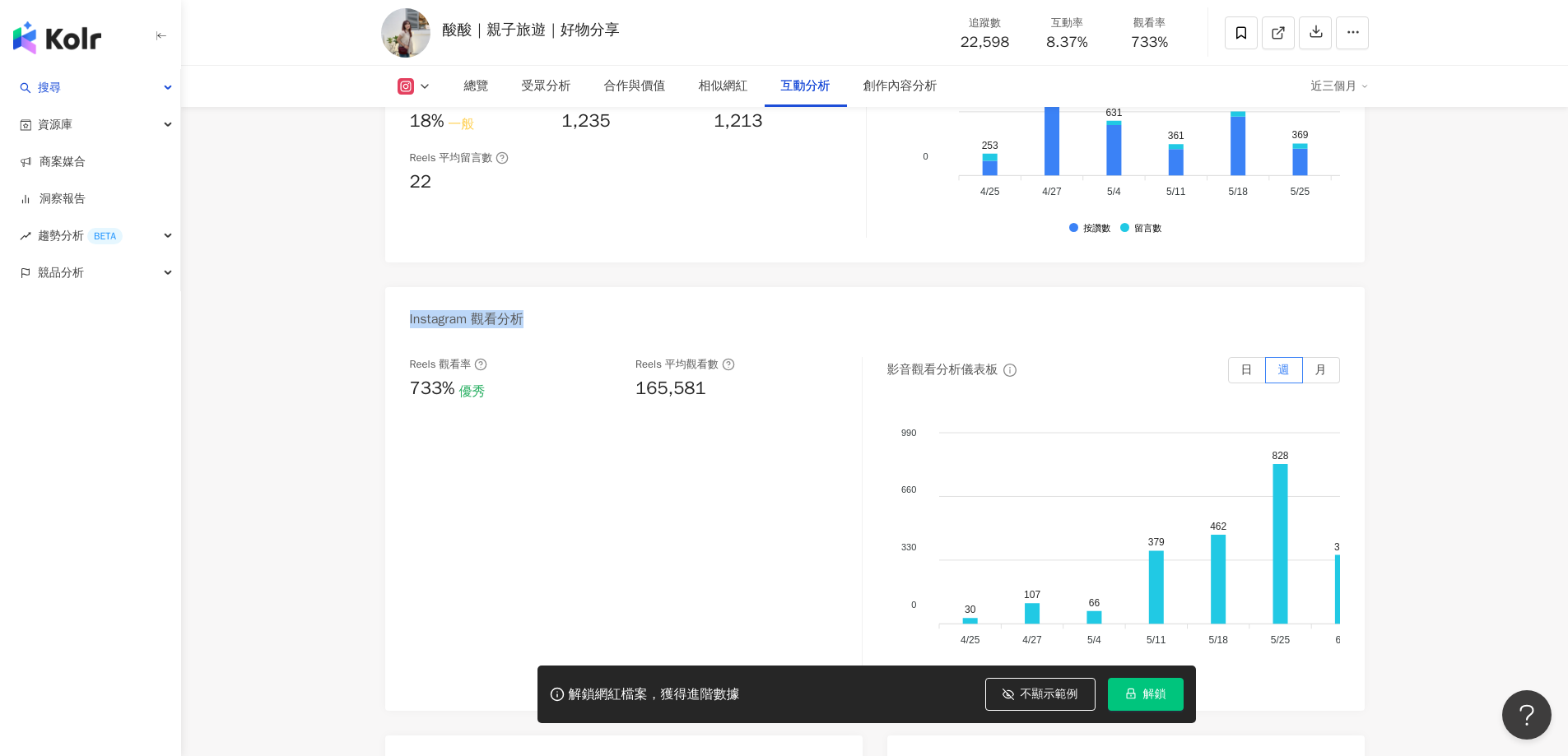 drag, startPoint x: 532, startPoint y: 267, endPoint x: 393, endPoint y: 267, distance: 139 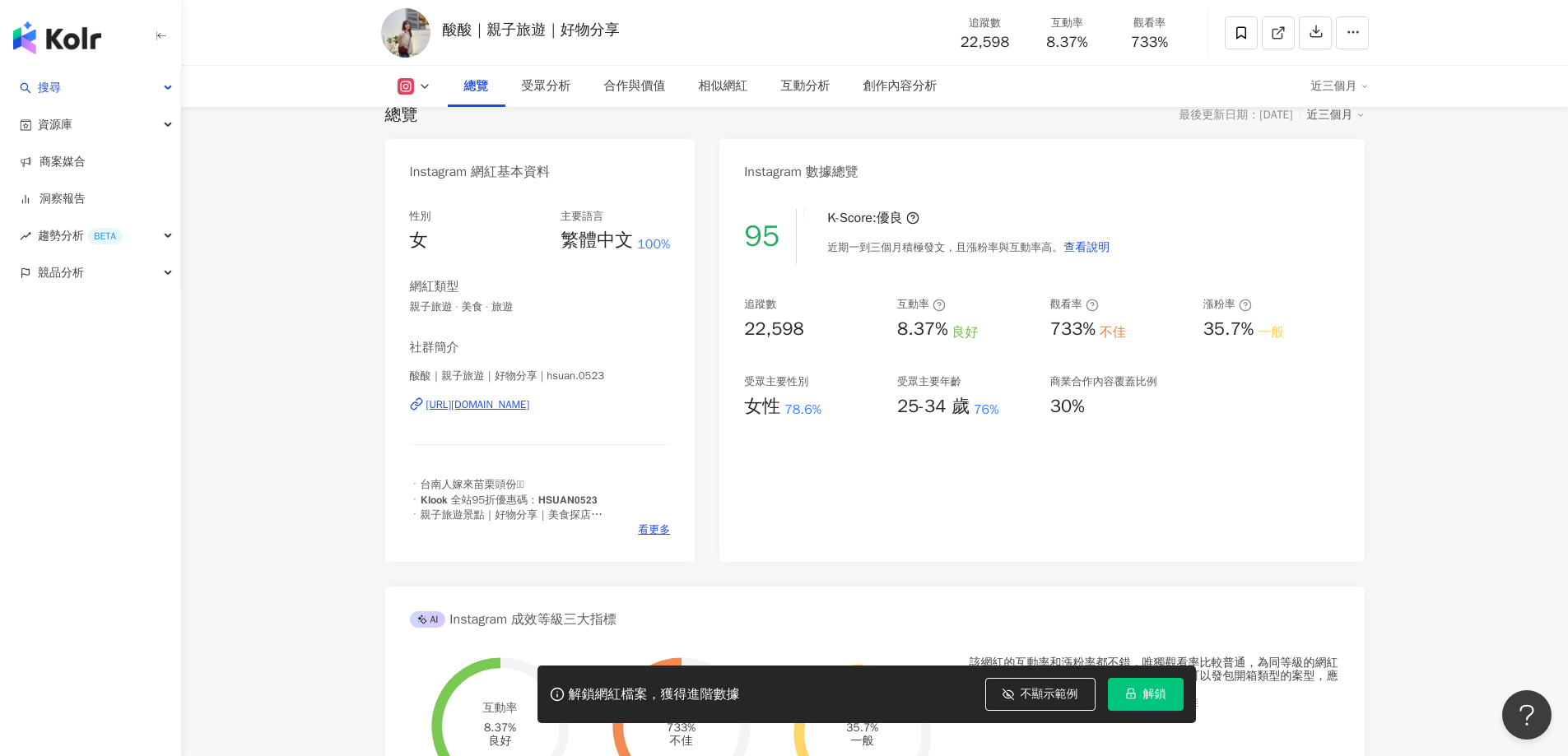 scroll, scrollTop: 82, scrollLeft: 0, axis: vertical 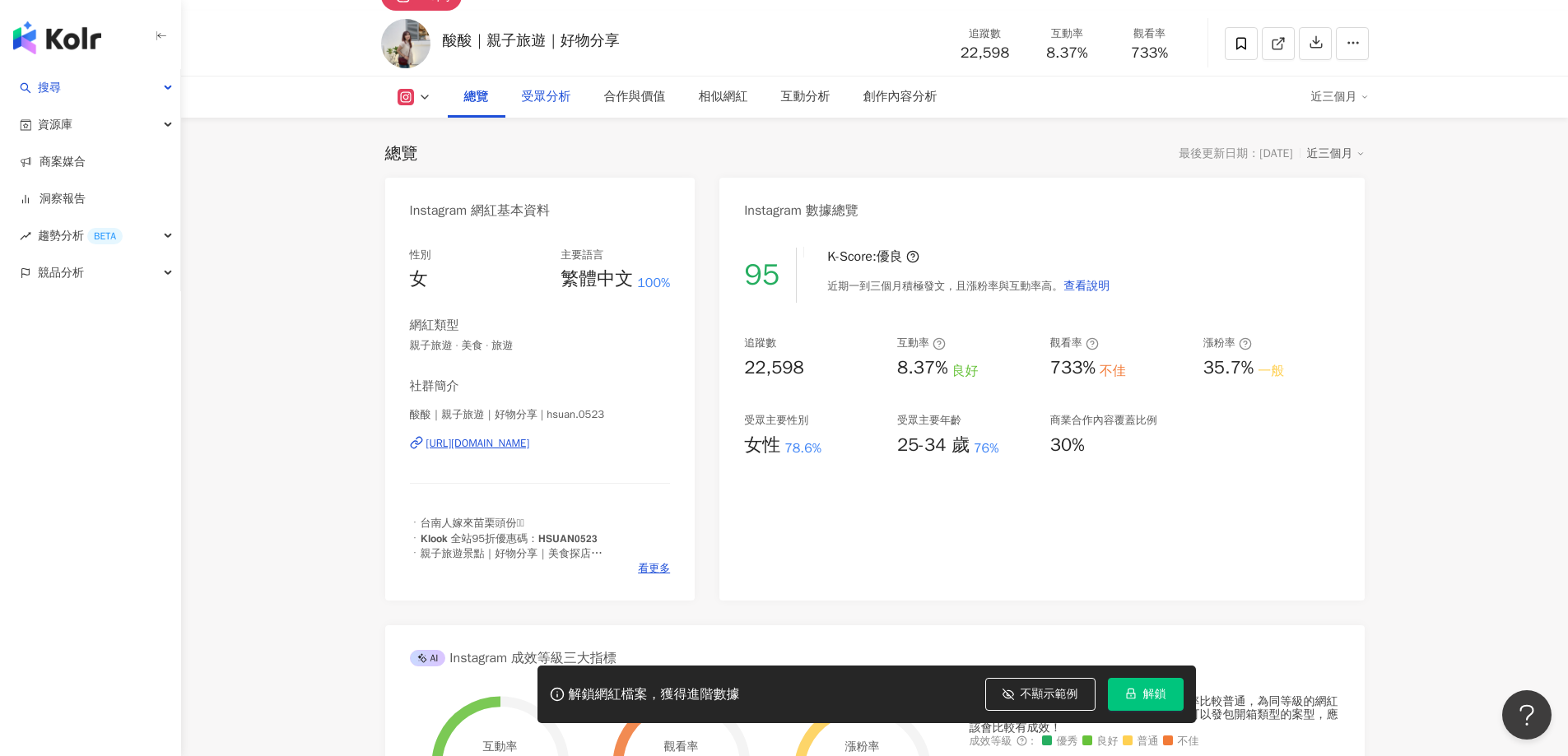 click on "受眾分析" at bounding box center [547, 97] 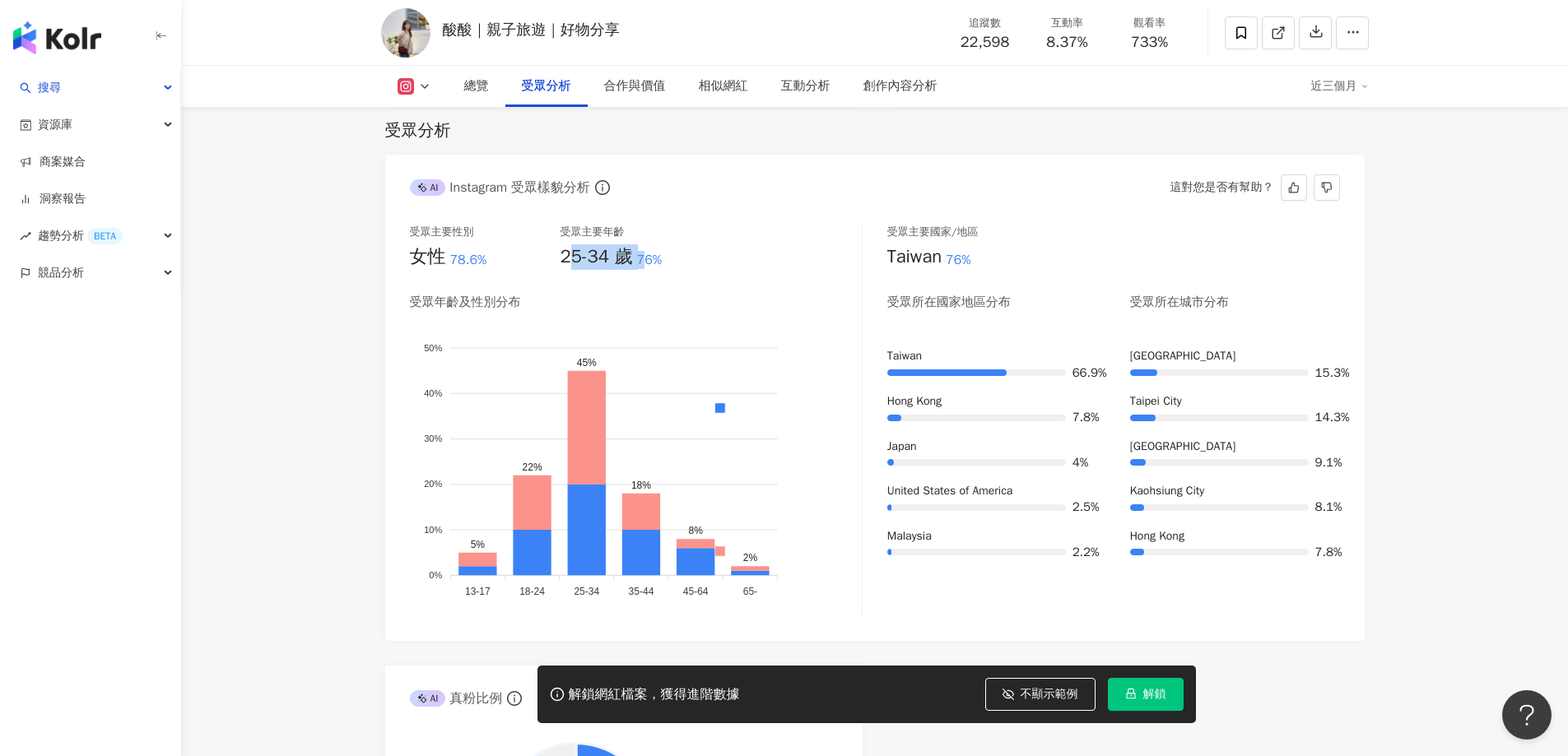 drag, startPoint x: 570, startPoint y: 254, endPoint x: 584, endPoint y: 260, distance: 15.231546 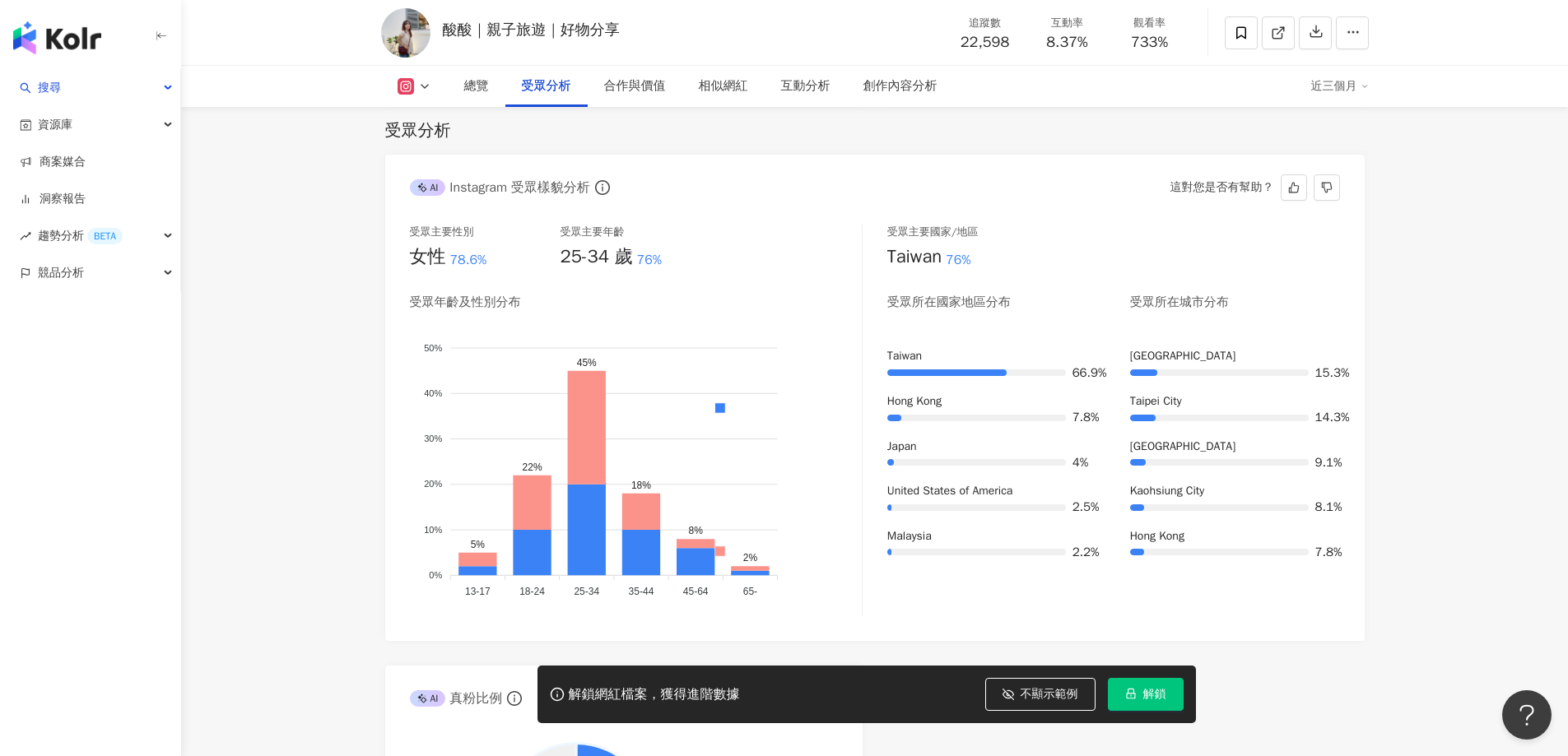 click on "女性 78.6%" at bounding box center [485, 257] 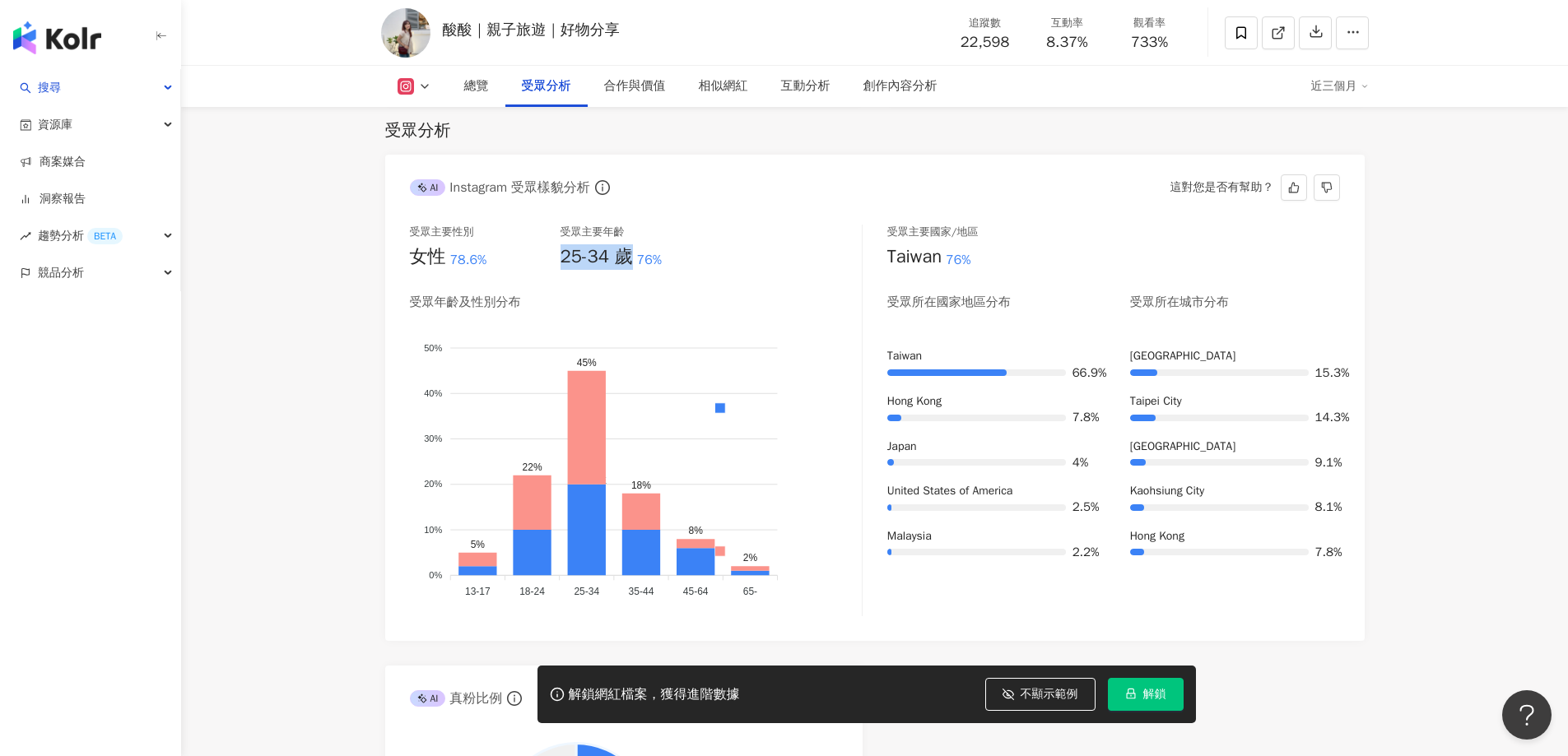 drag, startPoint x: 565, startPoint y: 258, endPoint x: 629, endPoint y: 262, distance: 64.12488 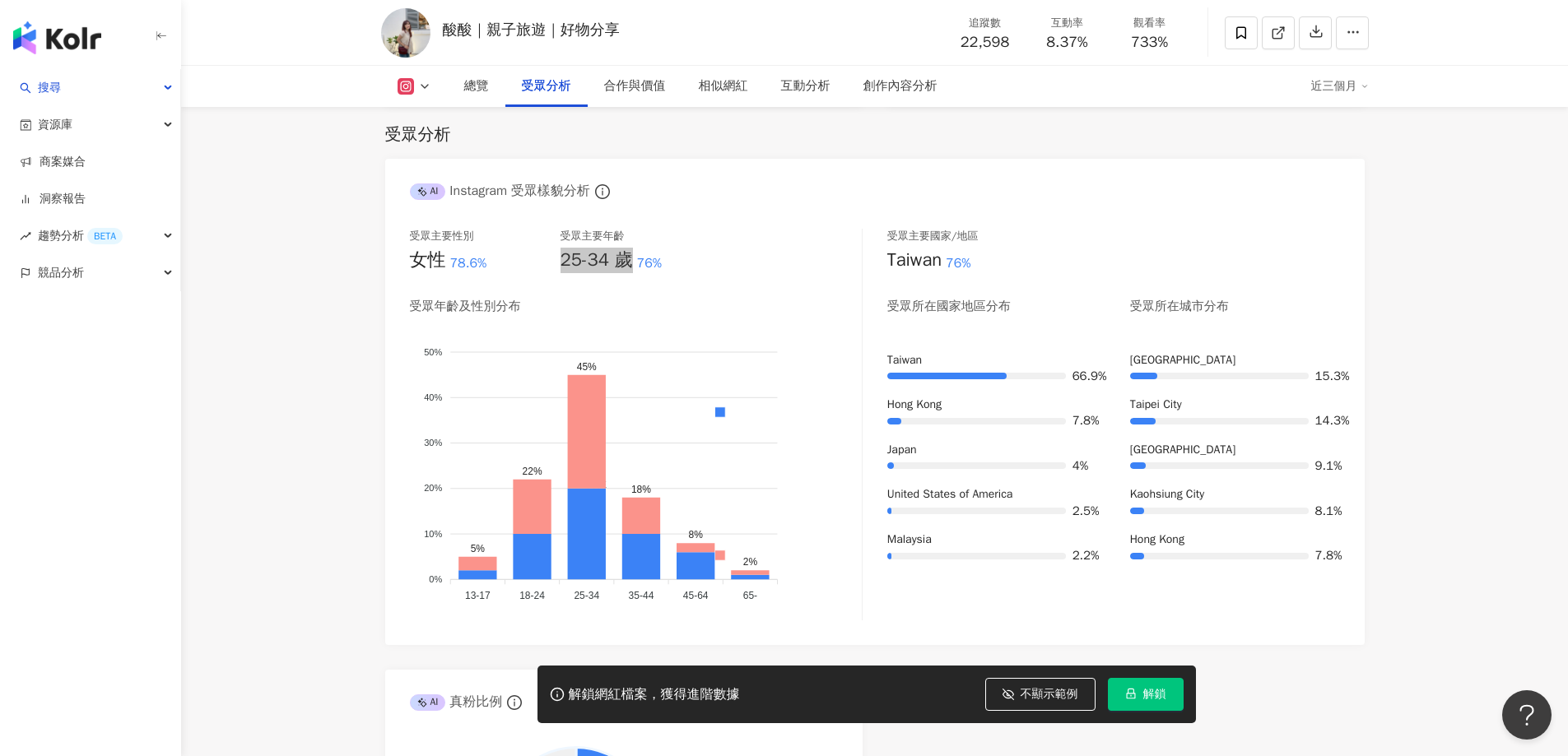 scroll, scrollTop: 0, scrollLeft: 0, axis: both 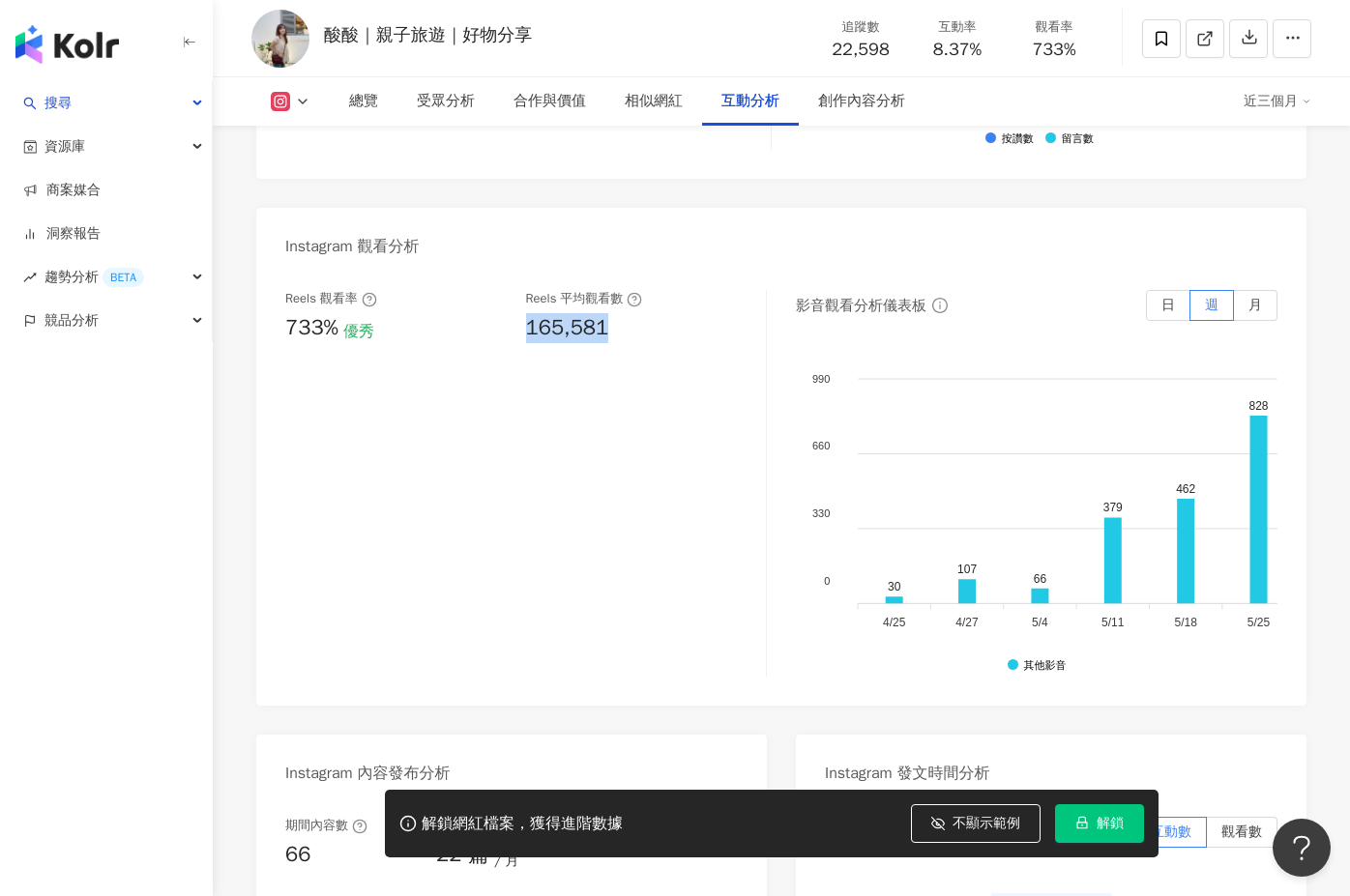 click on "Reels 觀看率   733% 優秀 Reels 平均觀看數   165,581" at bounding box center (515, 316) 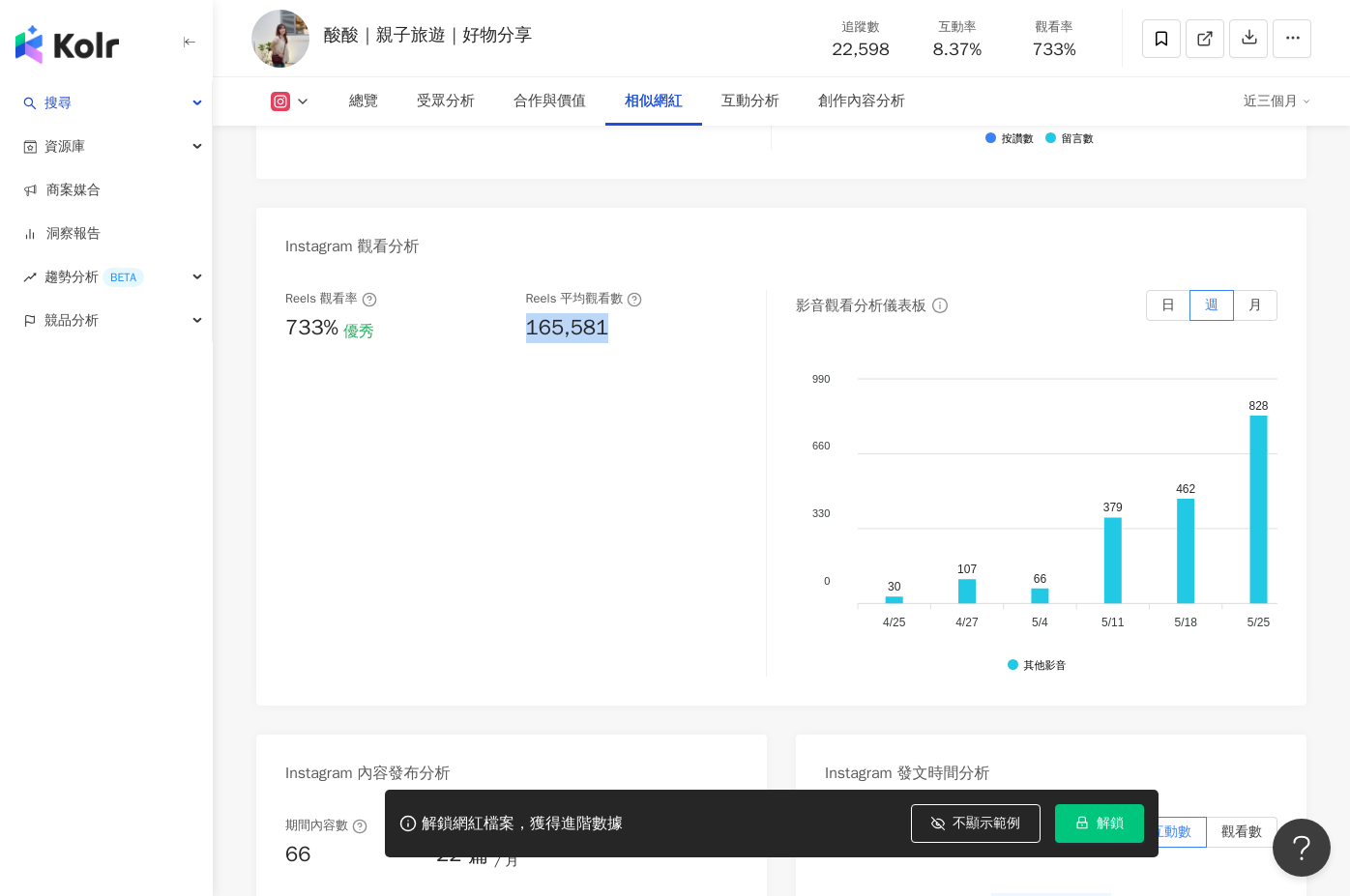 scroll, scrollTop: 3462, scrollLeft: 0, axis: vertical 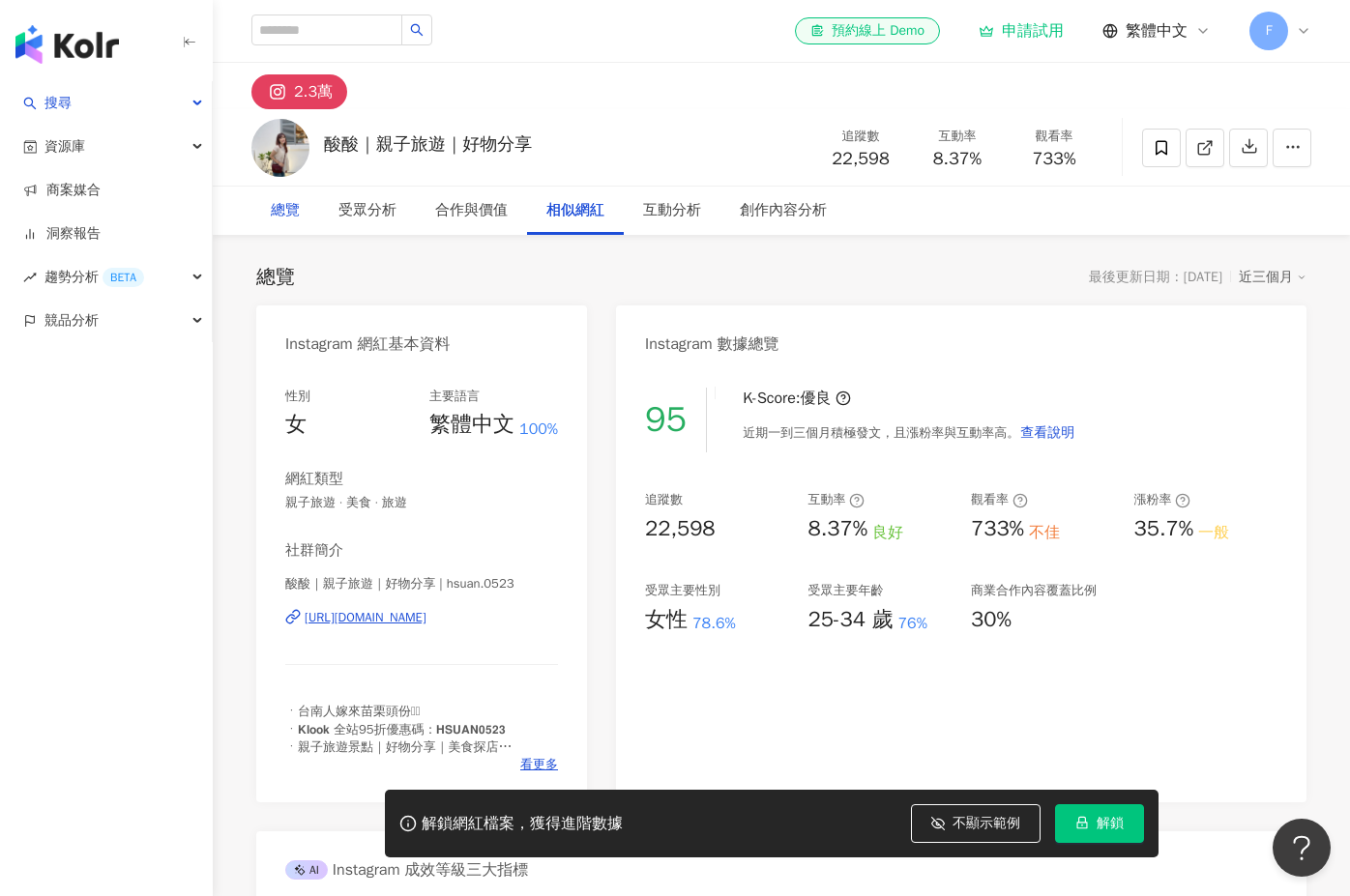 click on "總覽" at bounding box center (285, 211) 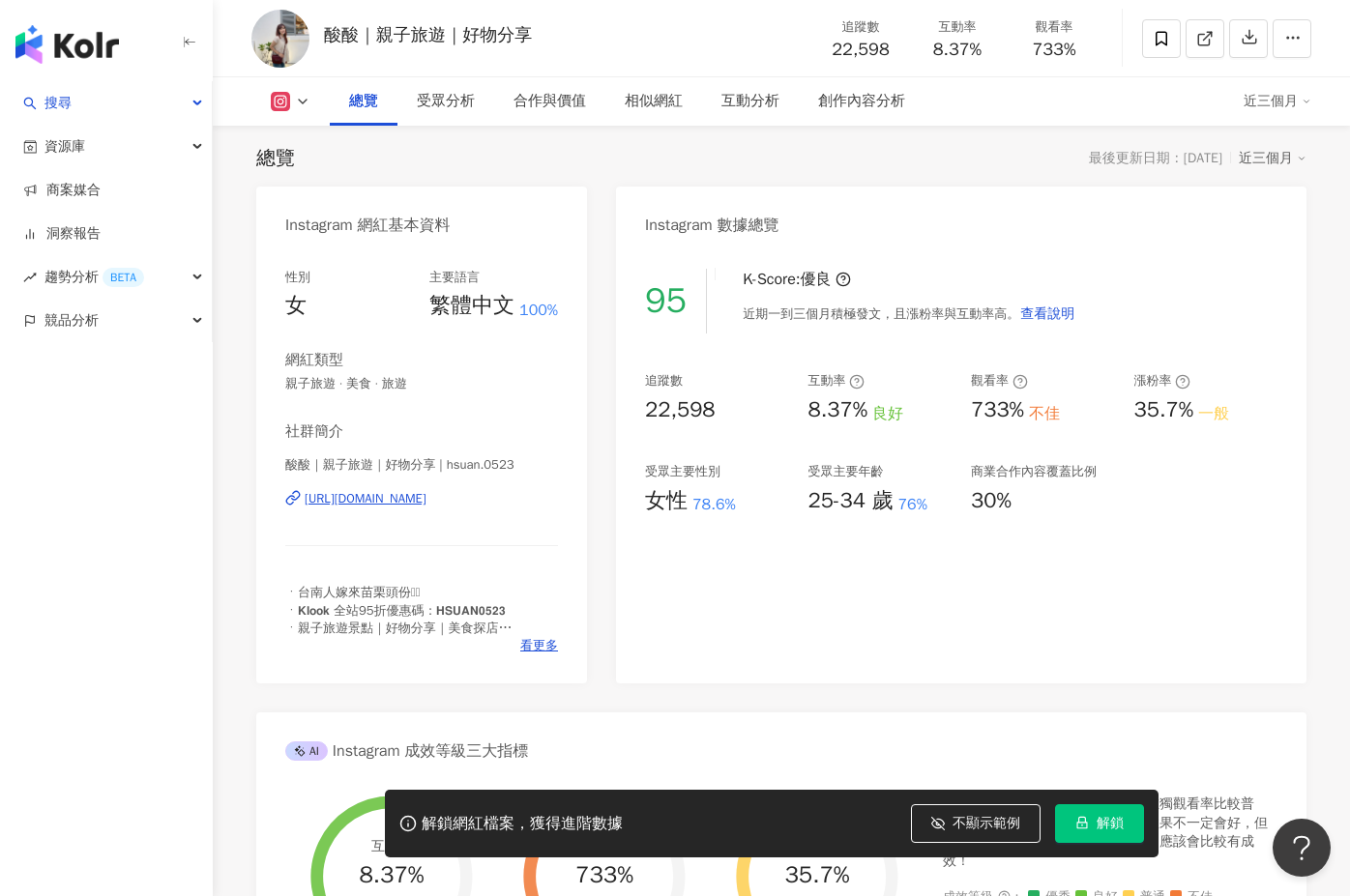 scroll, scrollTop: 0, scrollLeft: 0, axis: both 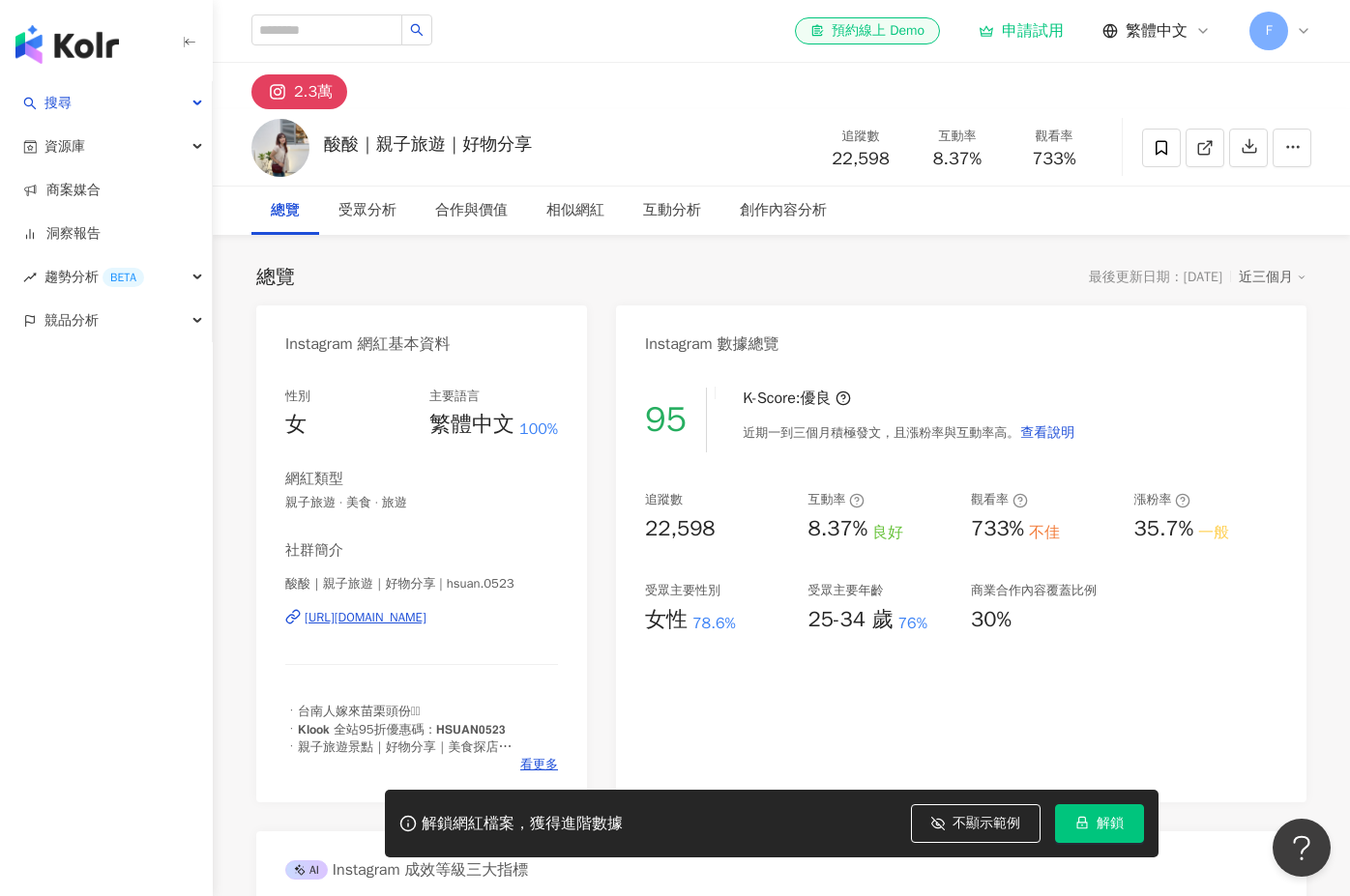 click on "總覽" at bounding box center [285, 211] 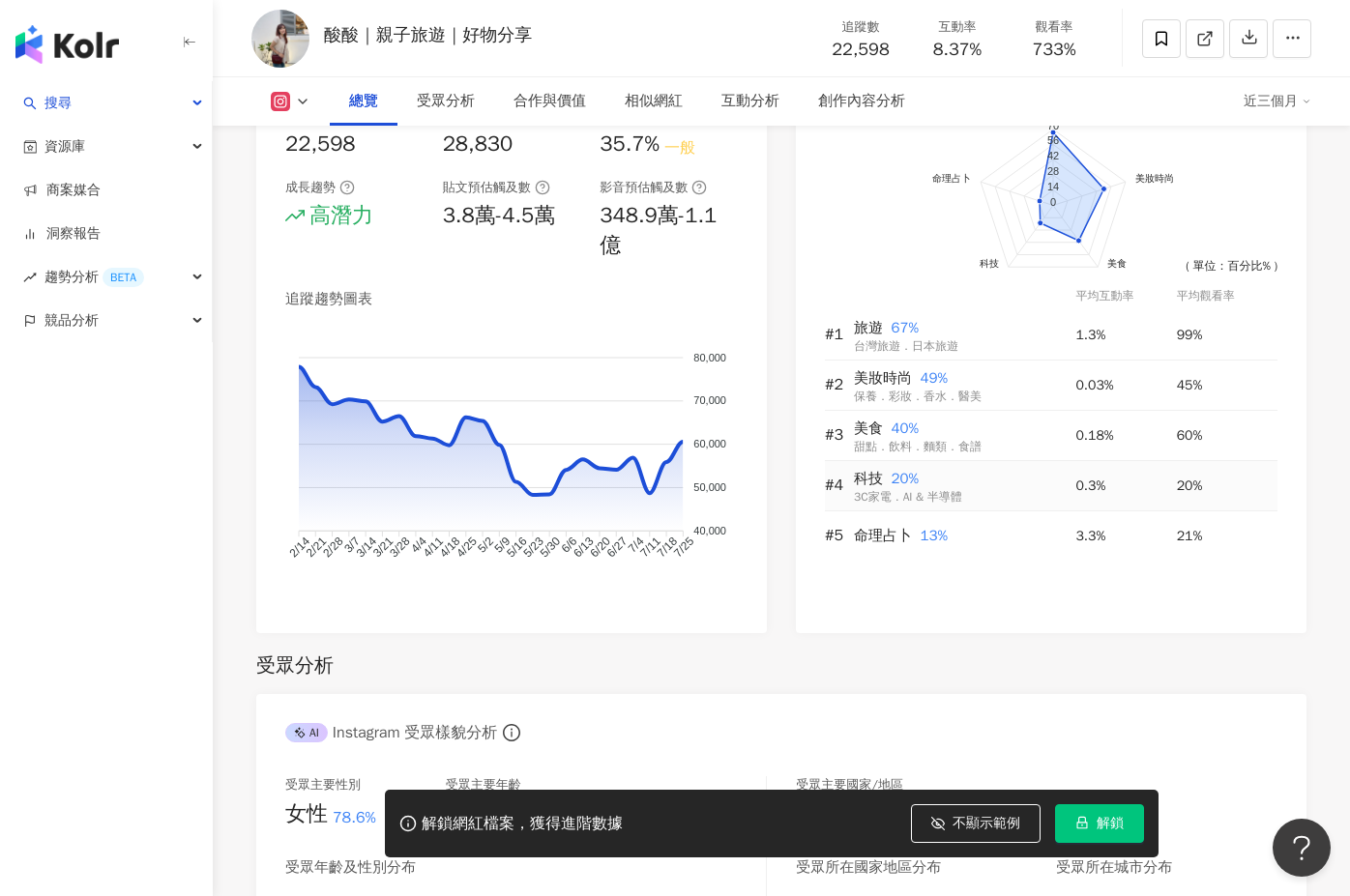 scroll, scrollTop: 1257, scrollLeft: 0, axis: vertical 